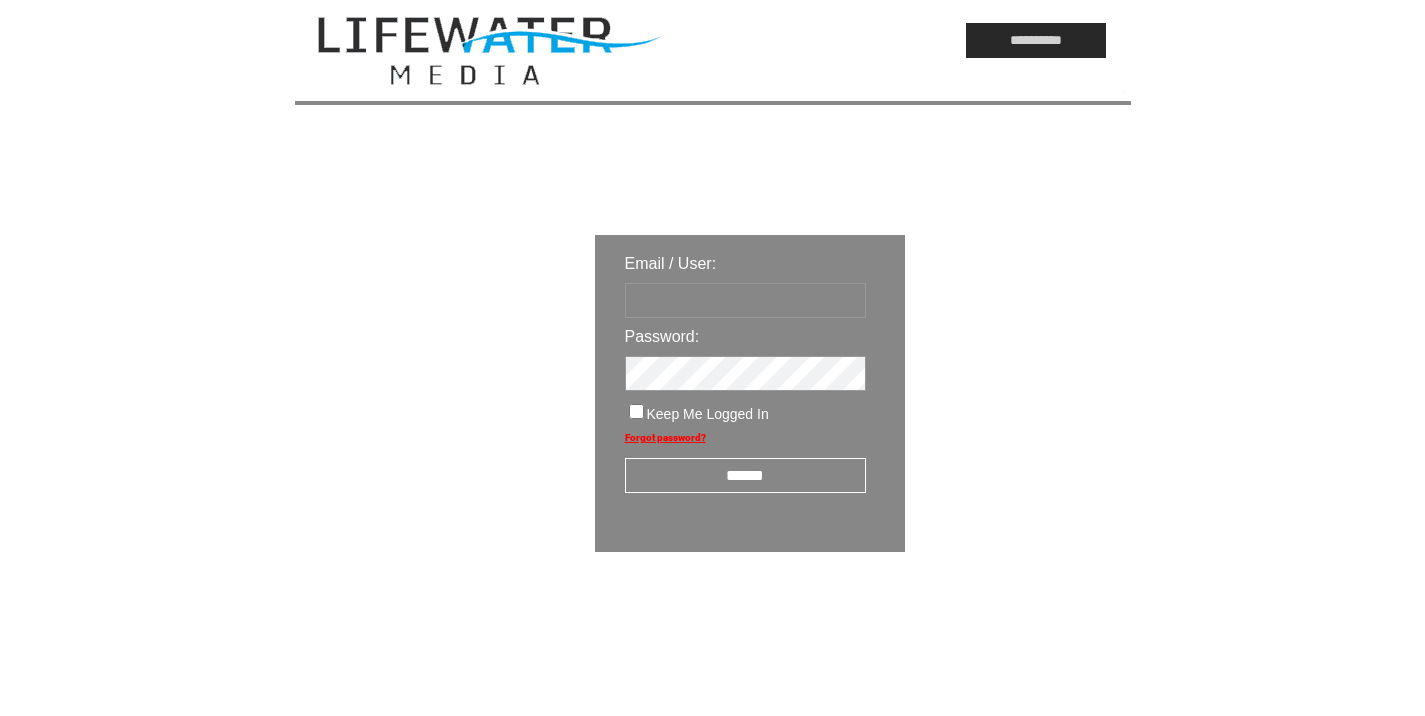 scroll, scrollTop: 0, scrollLeft: 0, axis: both 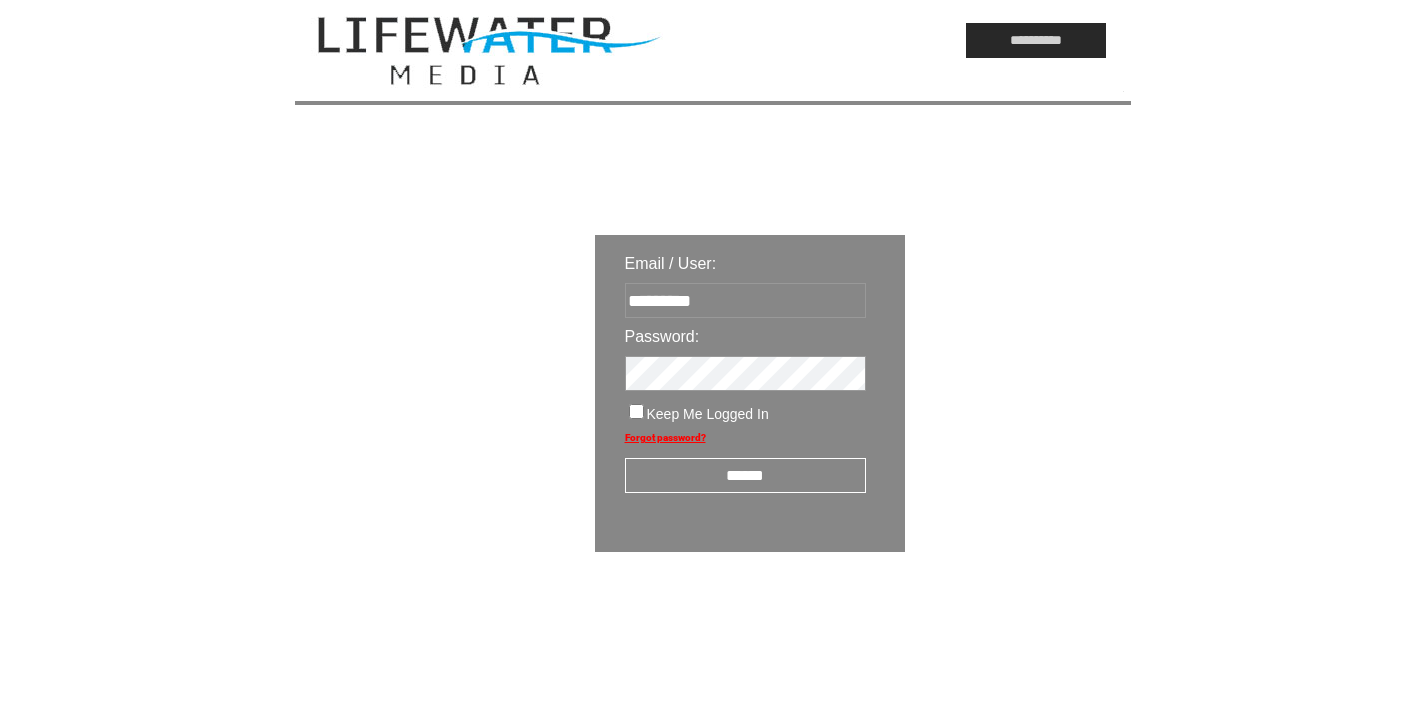 click on "******" at bounding box center [745, 475] 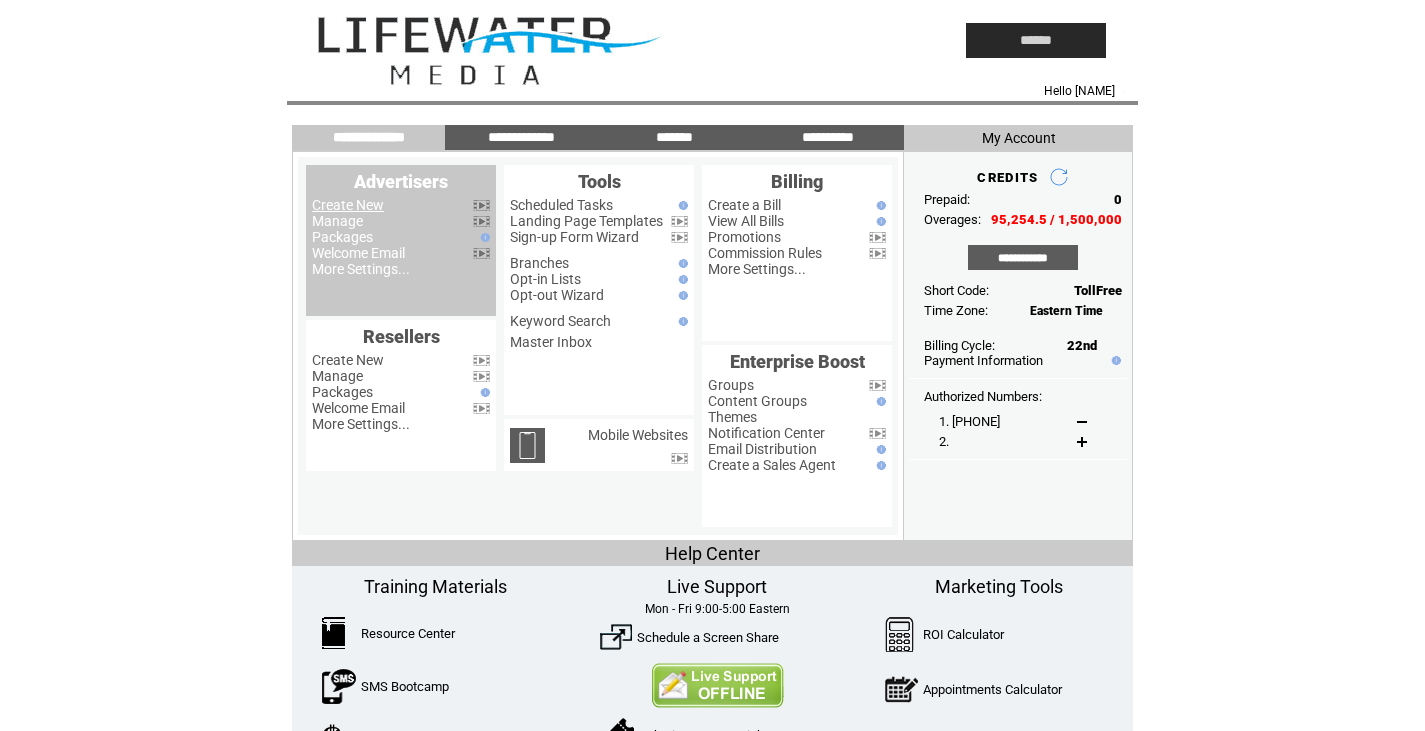 scroll, scrollTop: 0, scrollLeft: 0, axis: both 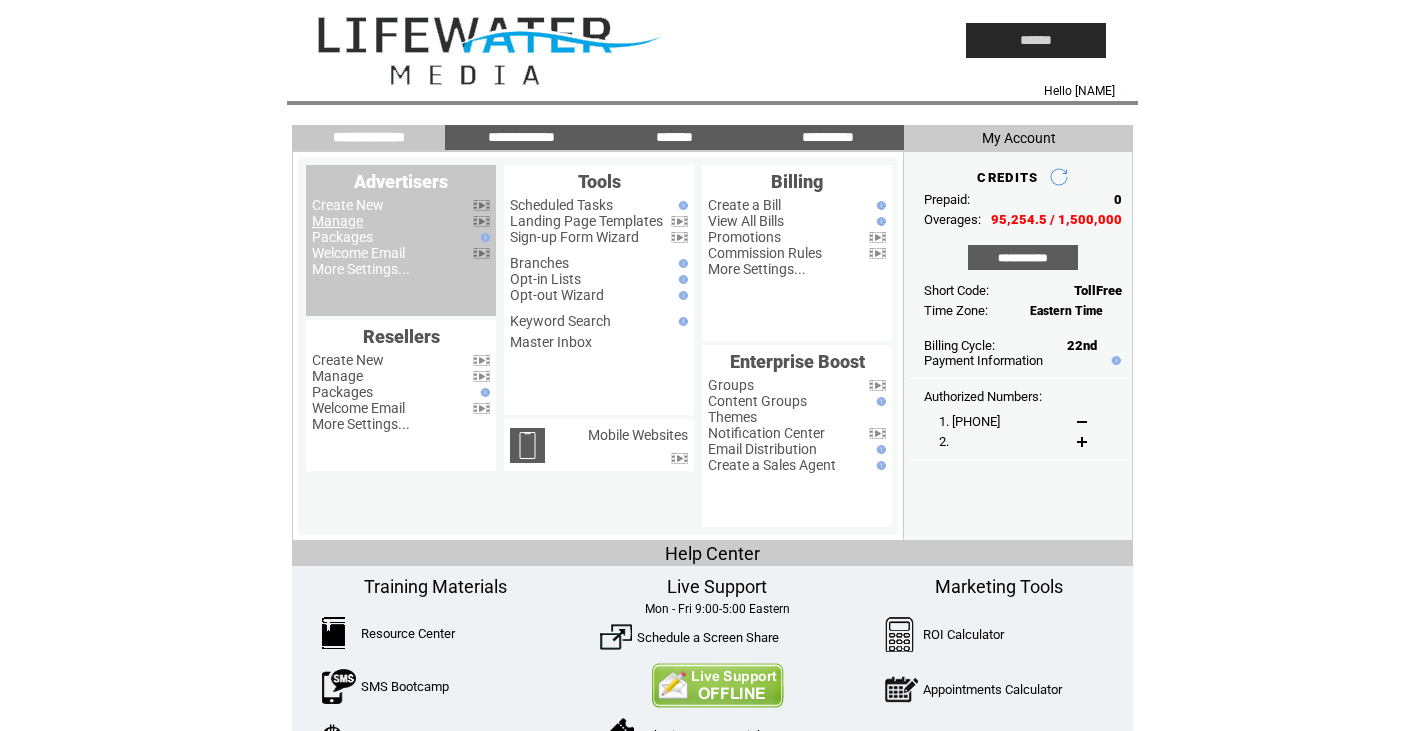 click on "Manage" at bounding box center [337, 221] 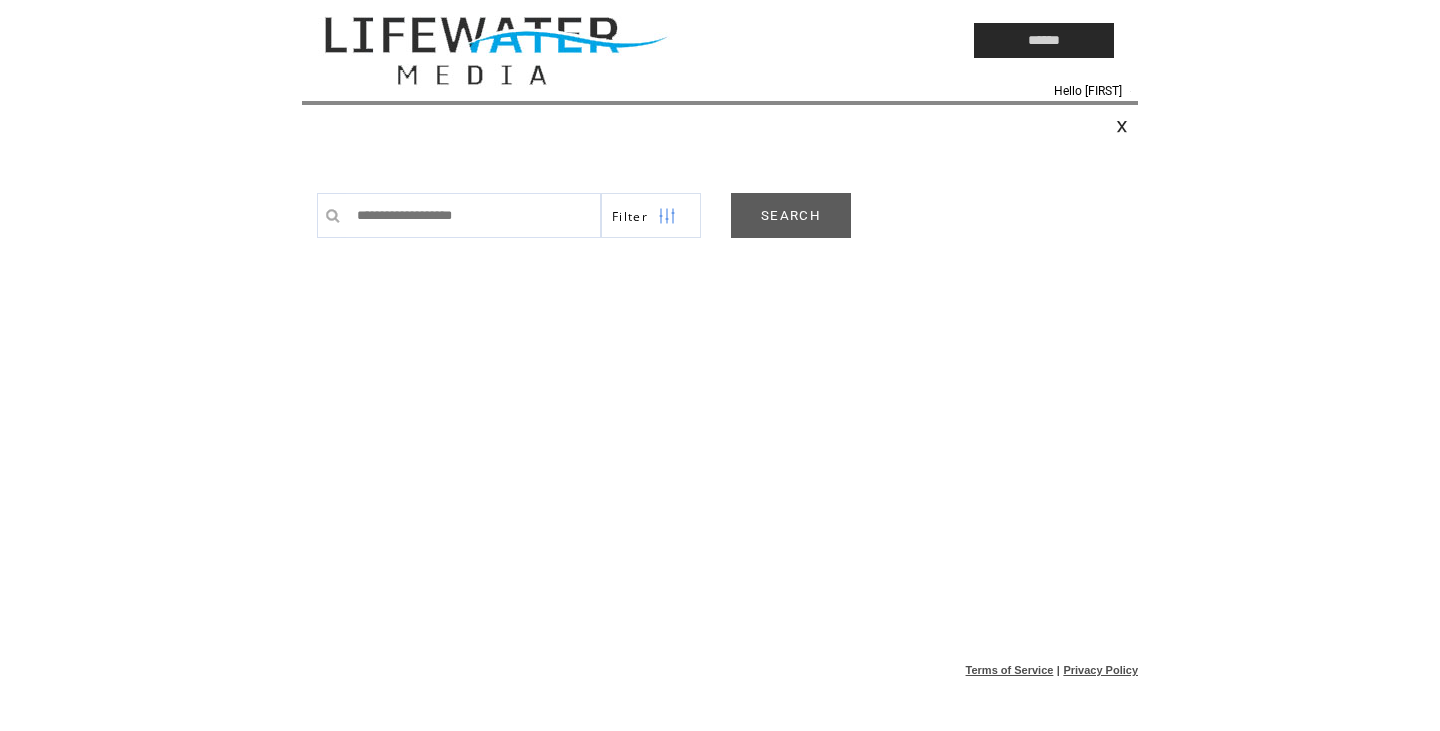 scroll, scrollTop: 0, scrollLeft: 0, axis: both 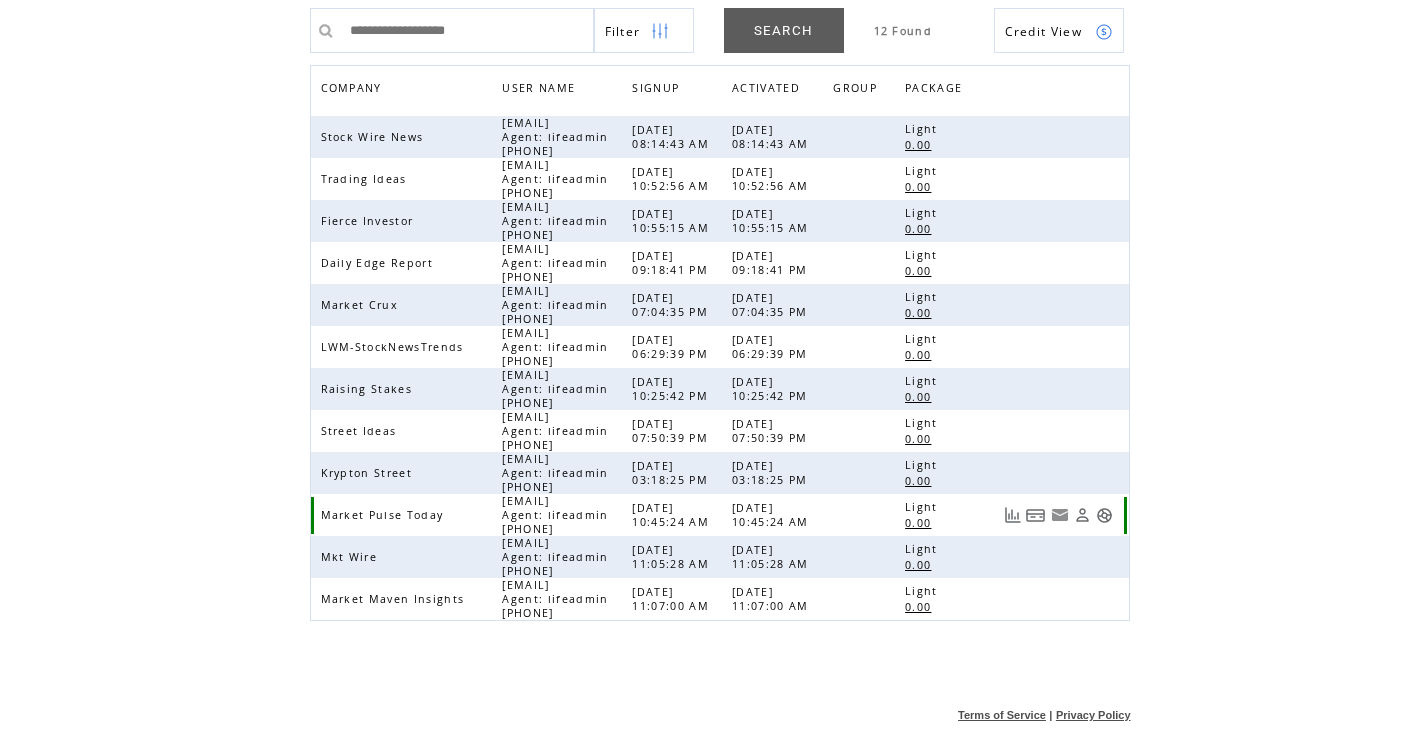 click at bounding box center (1104, 515) 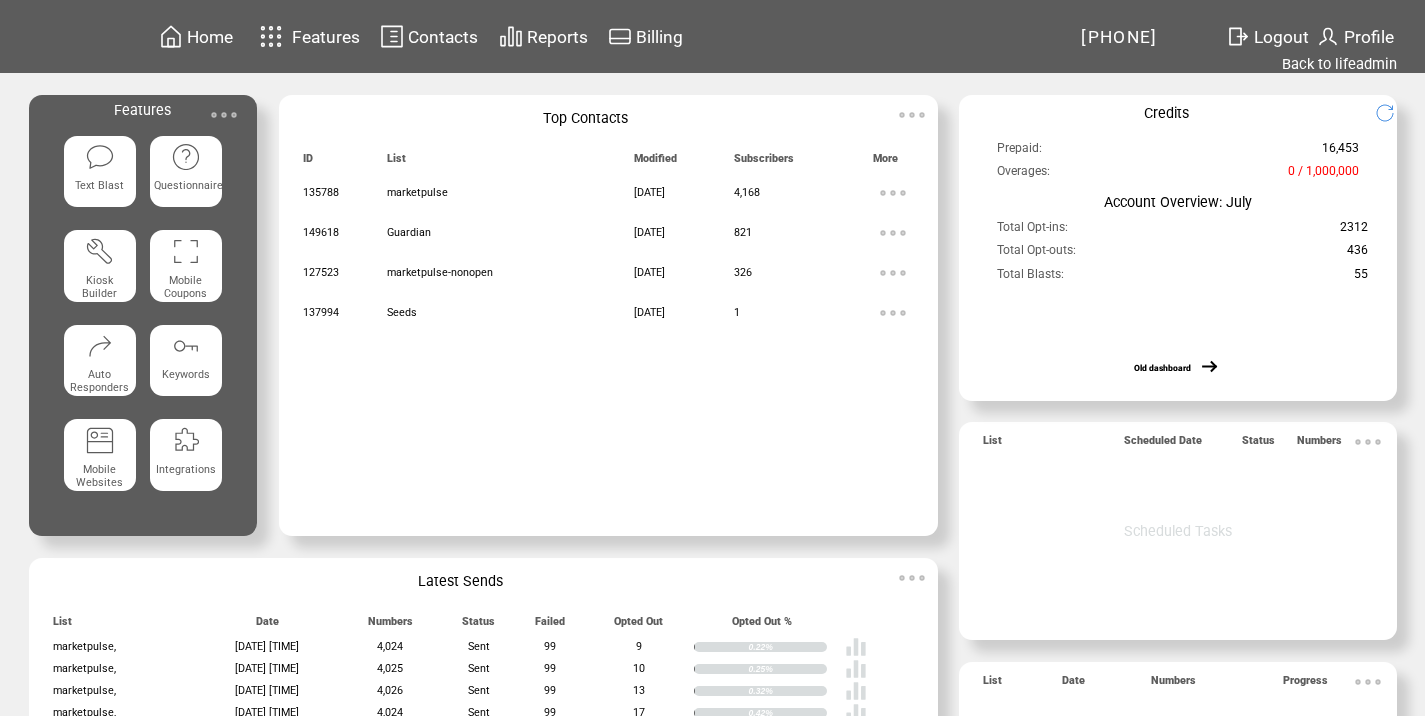 scroll, scrollTop: 0, scrollLeft: 0, axis: both 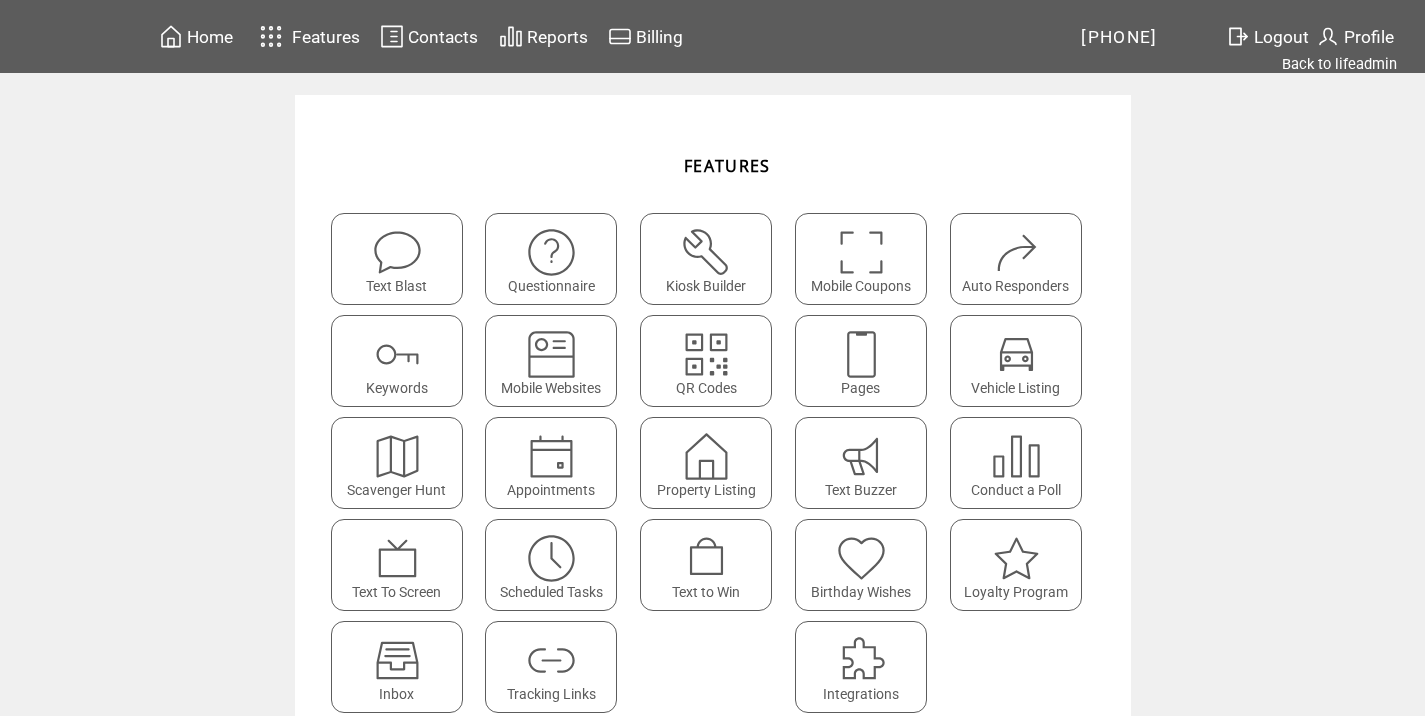 click at bounding box center [551, 660] 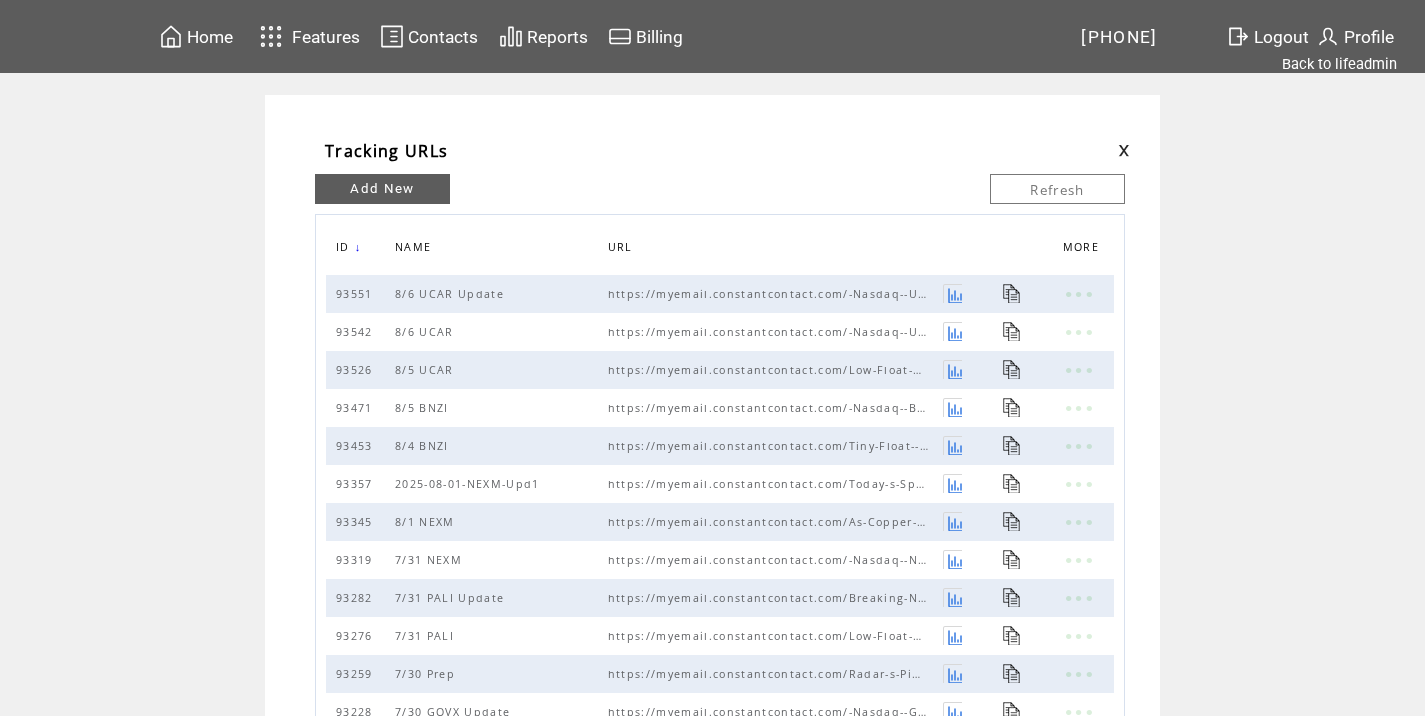 click on "Add New" at bounding box center [382, 189] 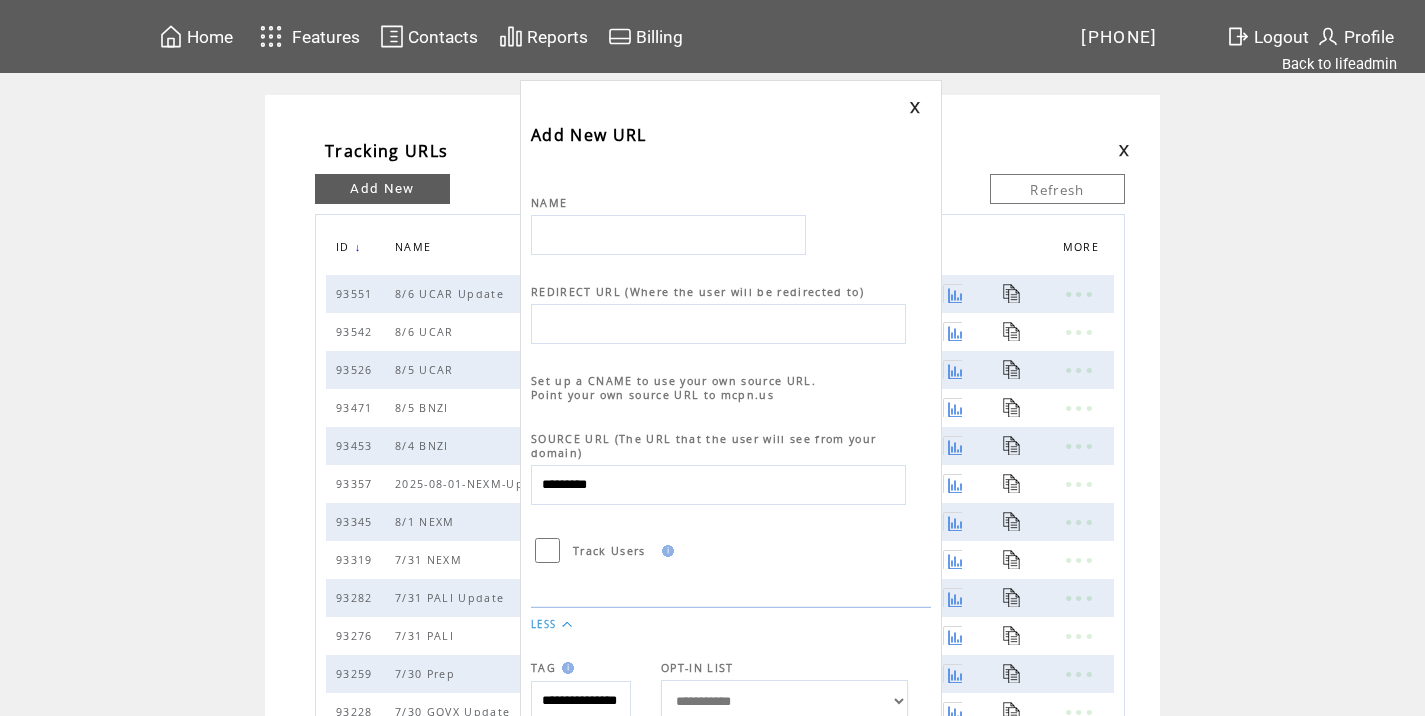scroll, scrollTop: 0, scrollLeft: 0, axis: both 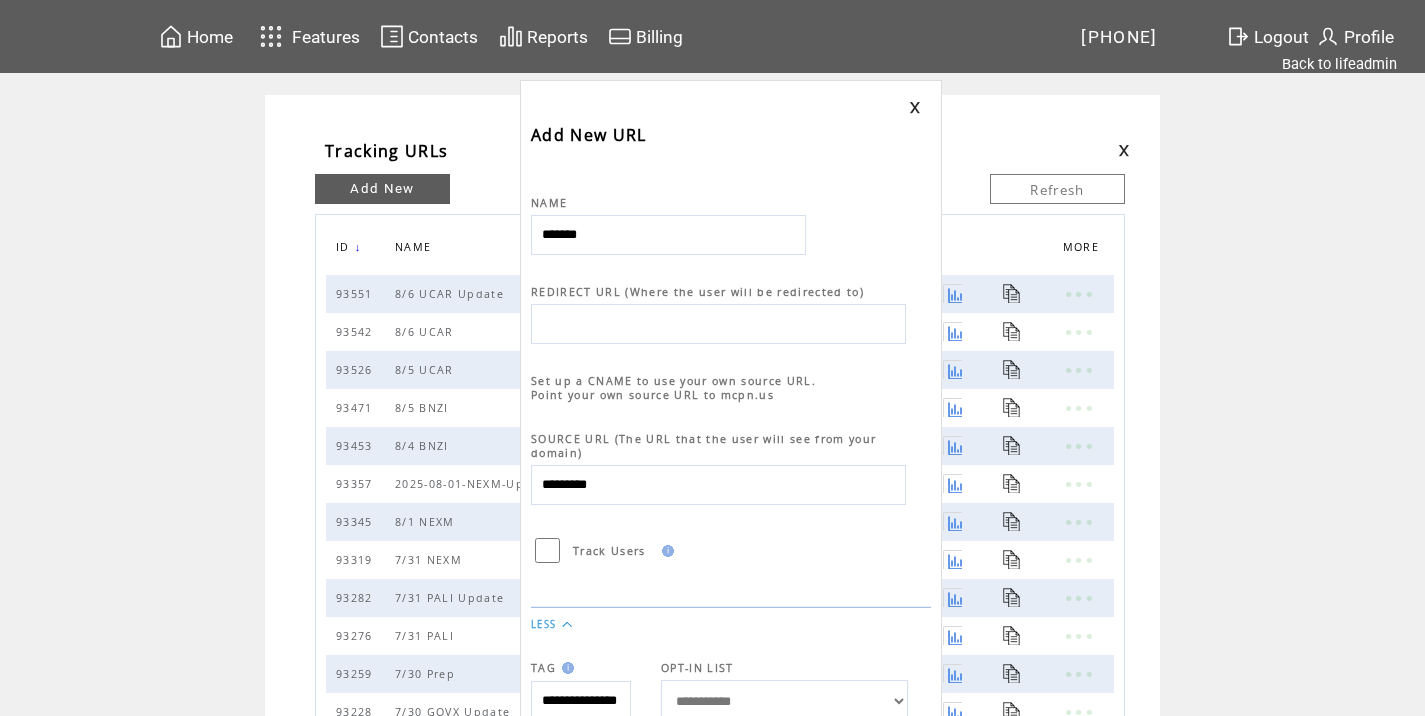 type on "*******" 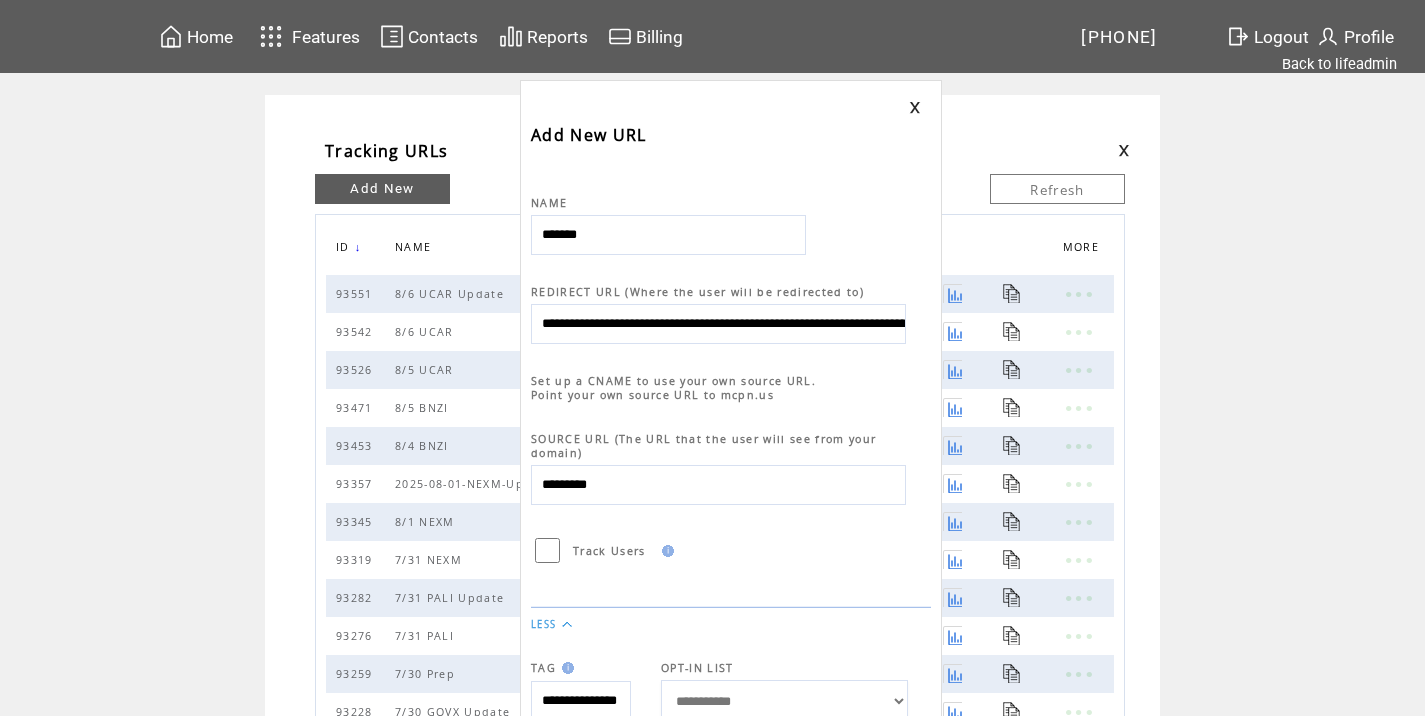 scroll, scrollTop: 0, scrollLeft: 903, axis: horizontal 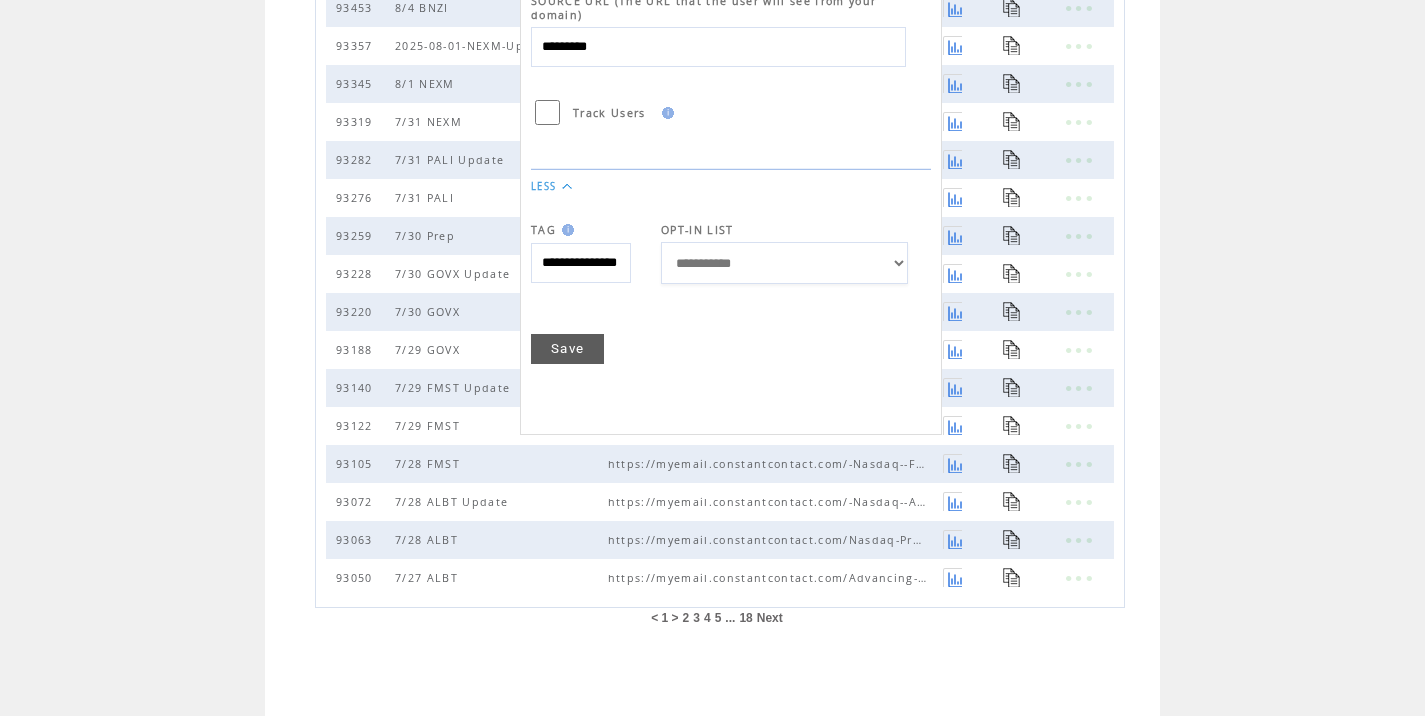 type on "**********" 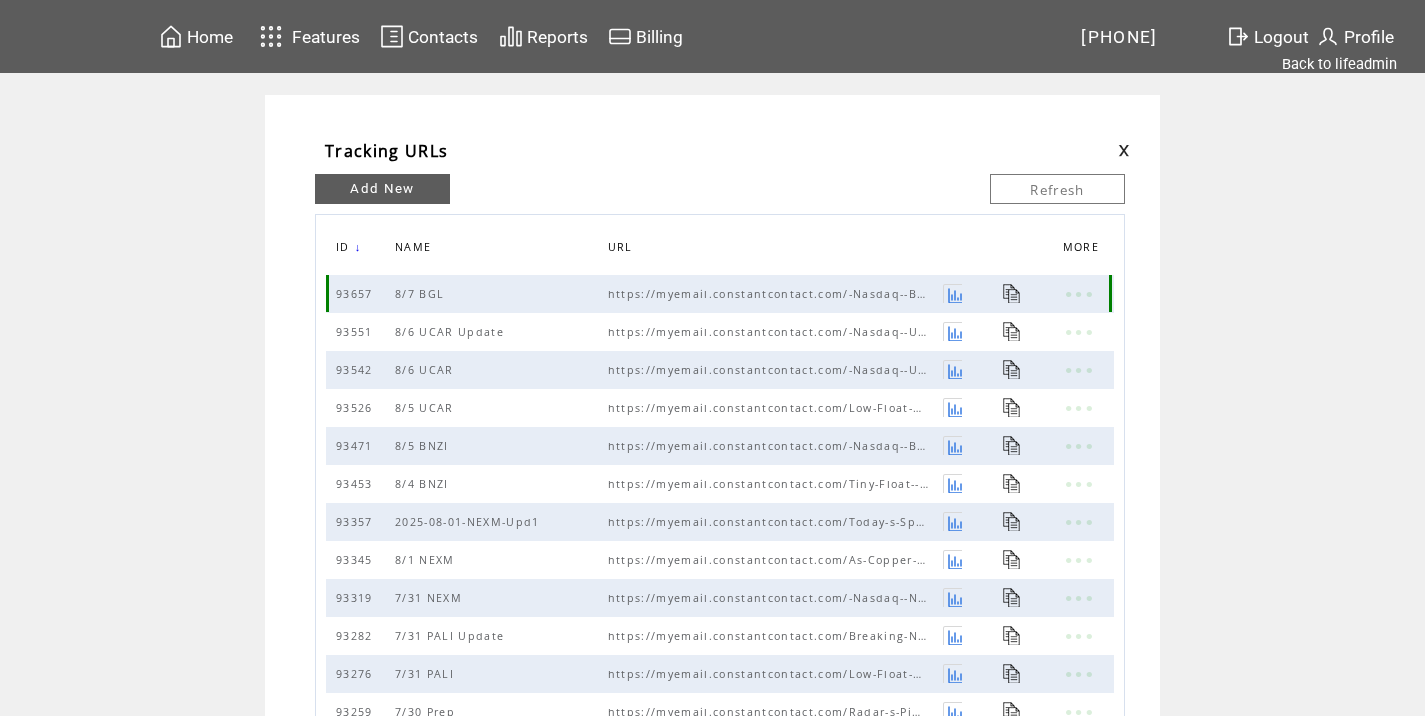 click at bounding box center [1012, 293] 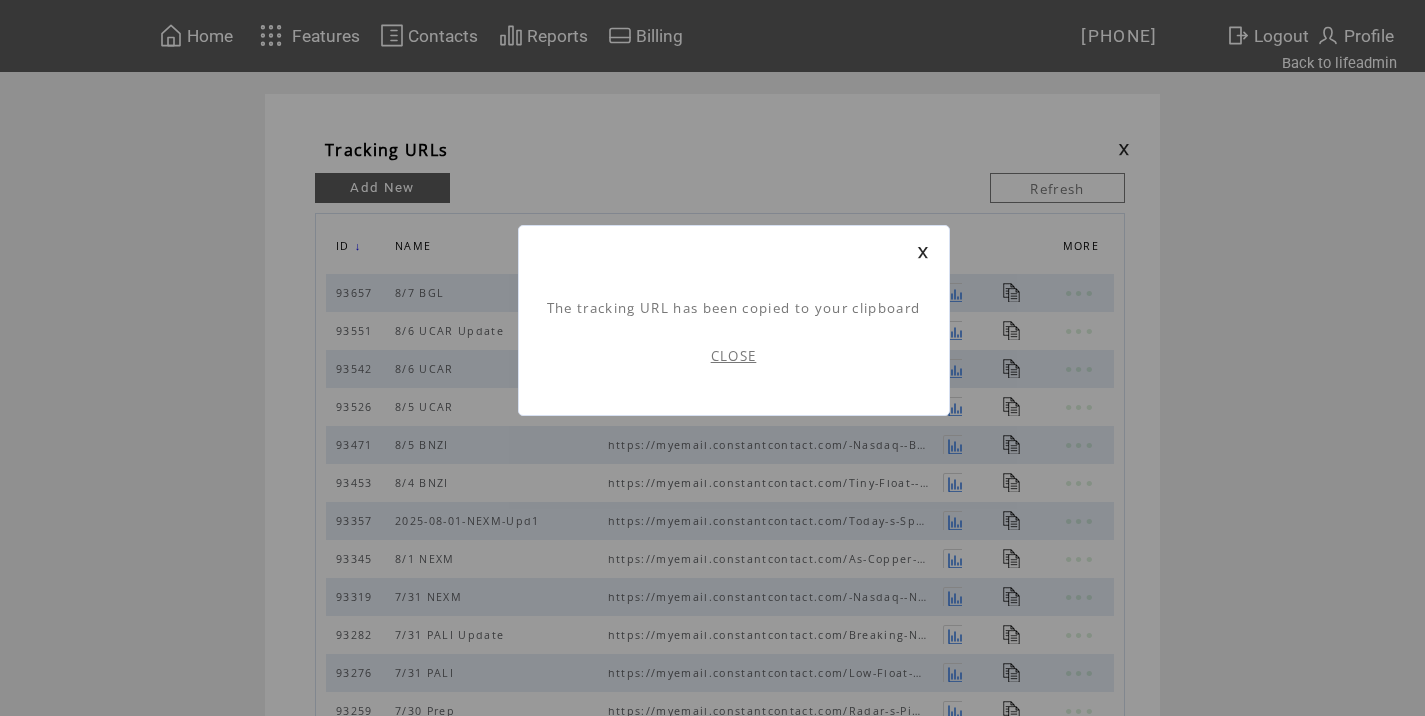 click on "CLOSE" at bounding box center (734, 356) 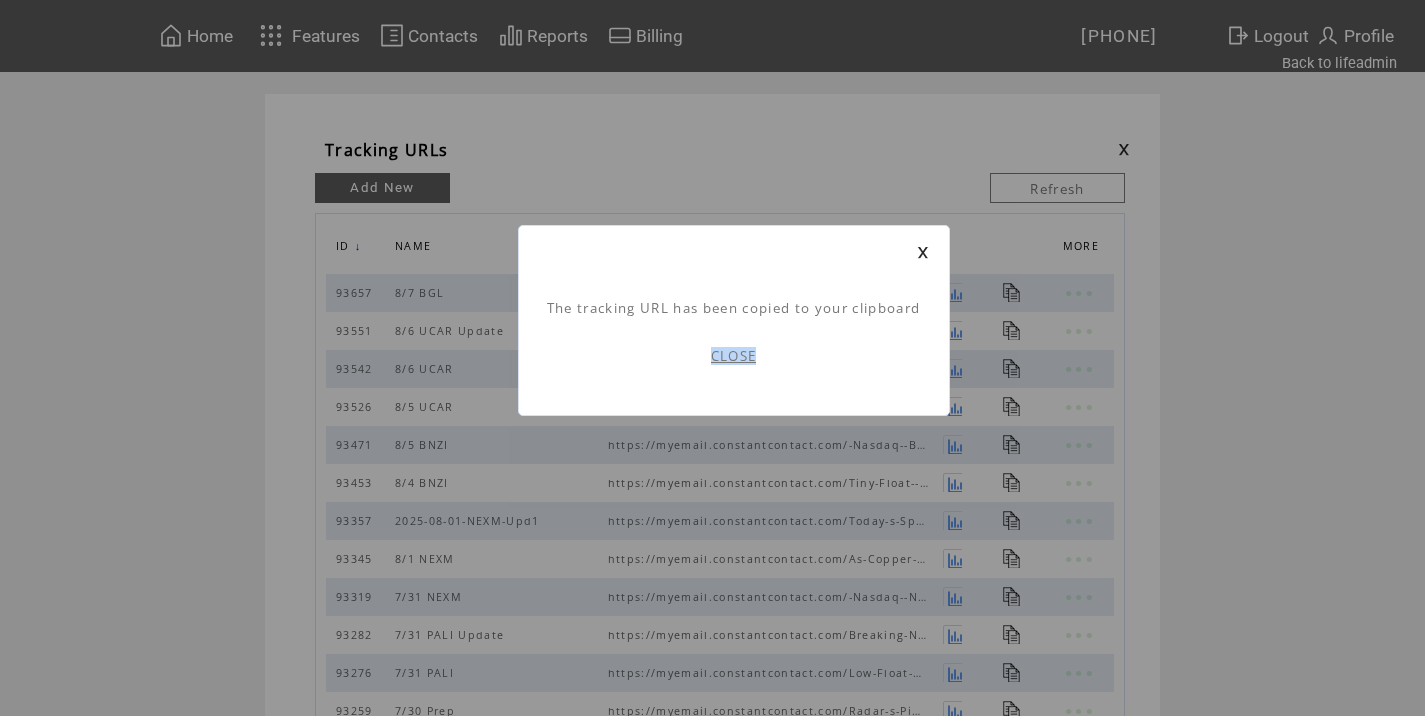 click on "CLOSE" at bounding box center (734, 356) 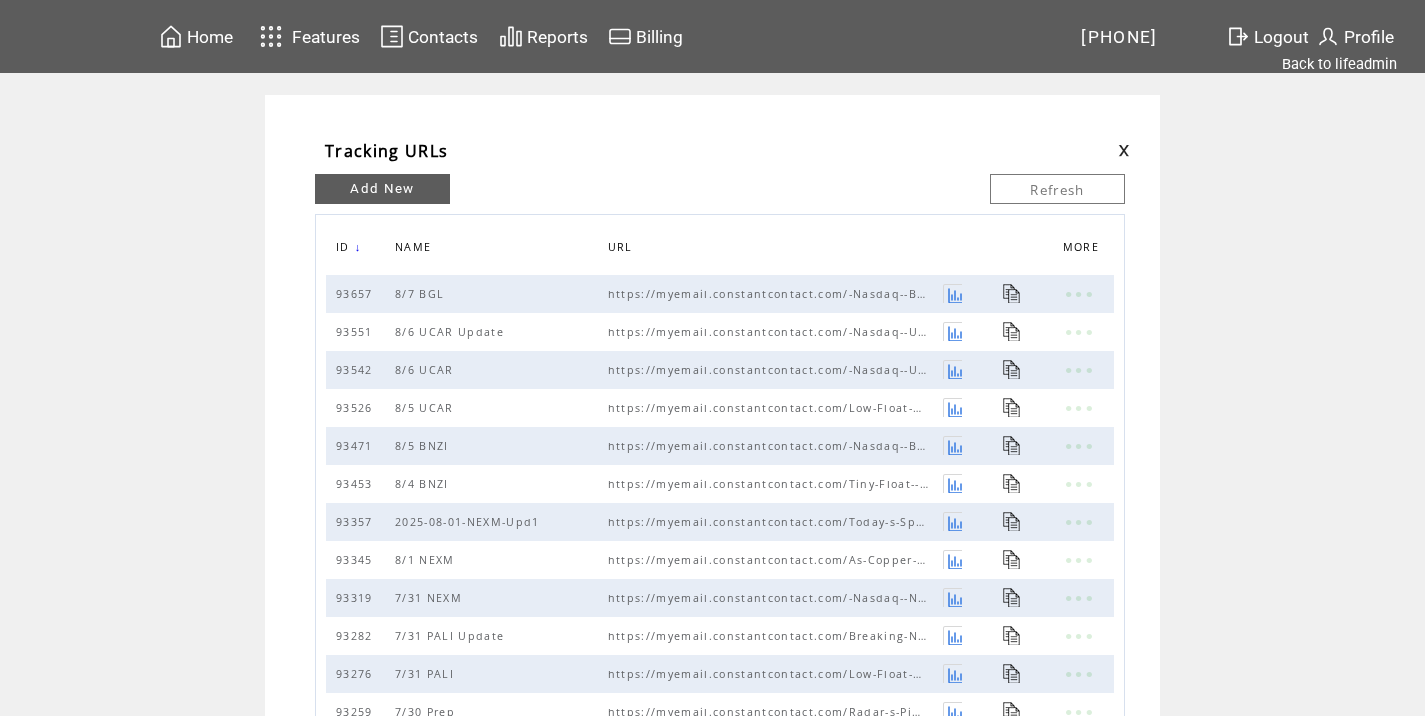 click at bounding box center (1124, 150) 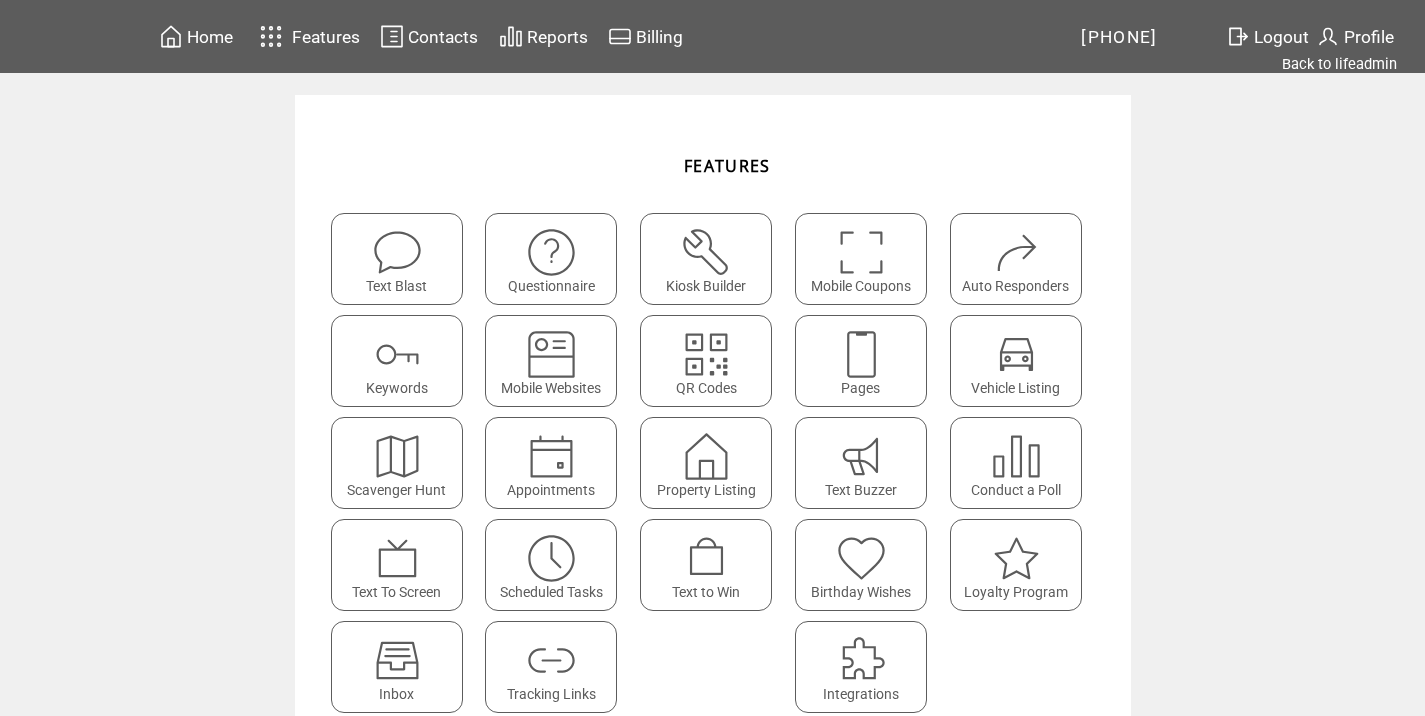 scroll, scrollTop: 0, scrollLeft: 0, axis: both 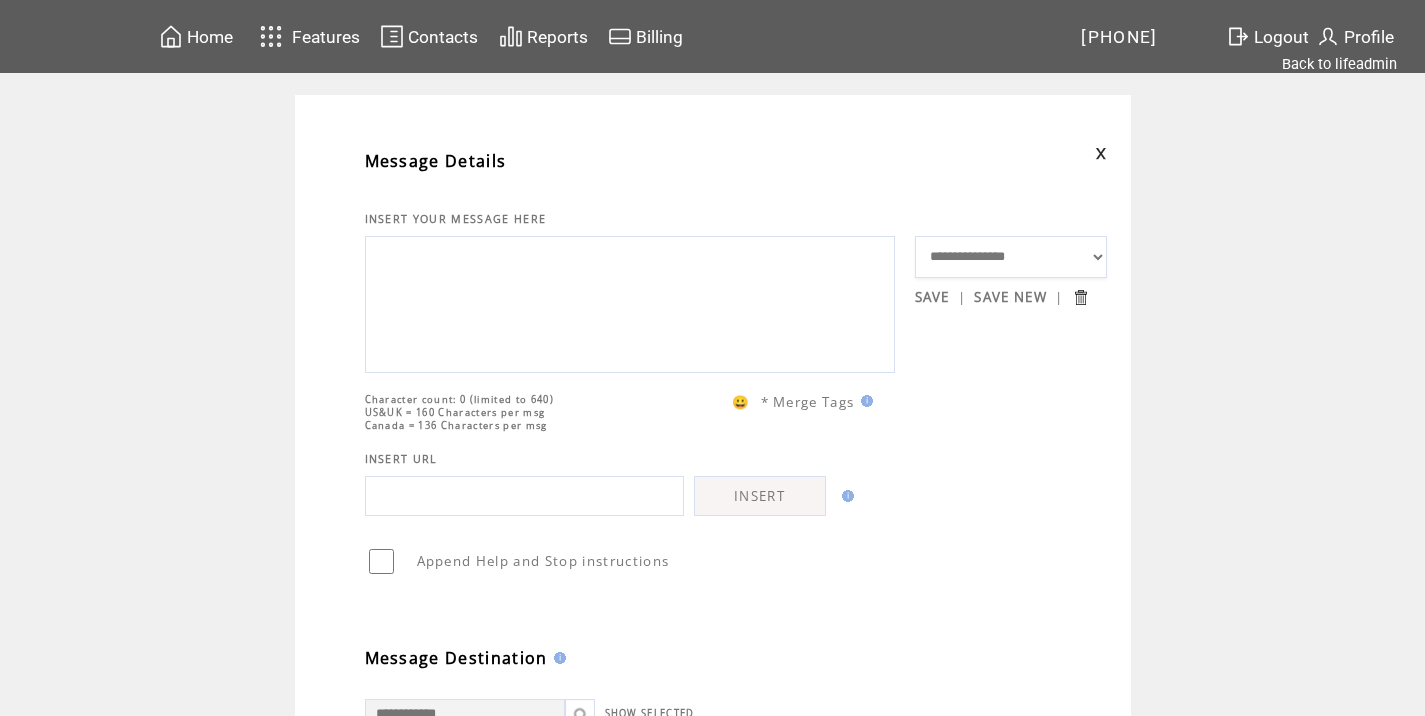click at bounding box center (630, 302) 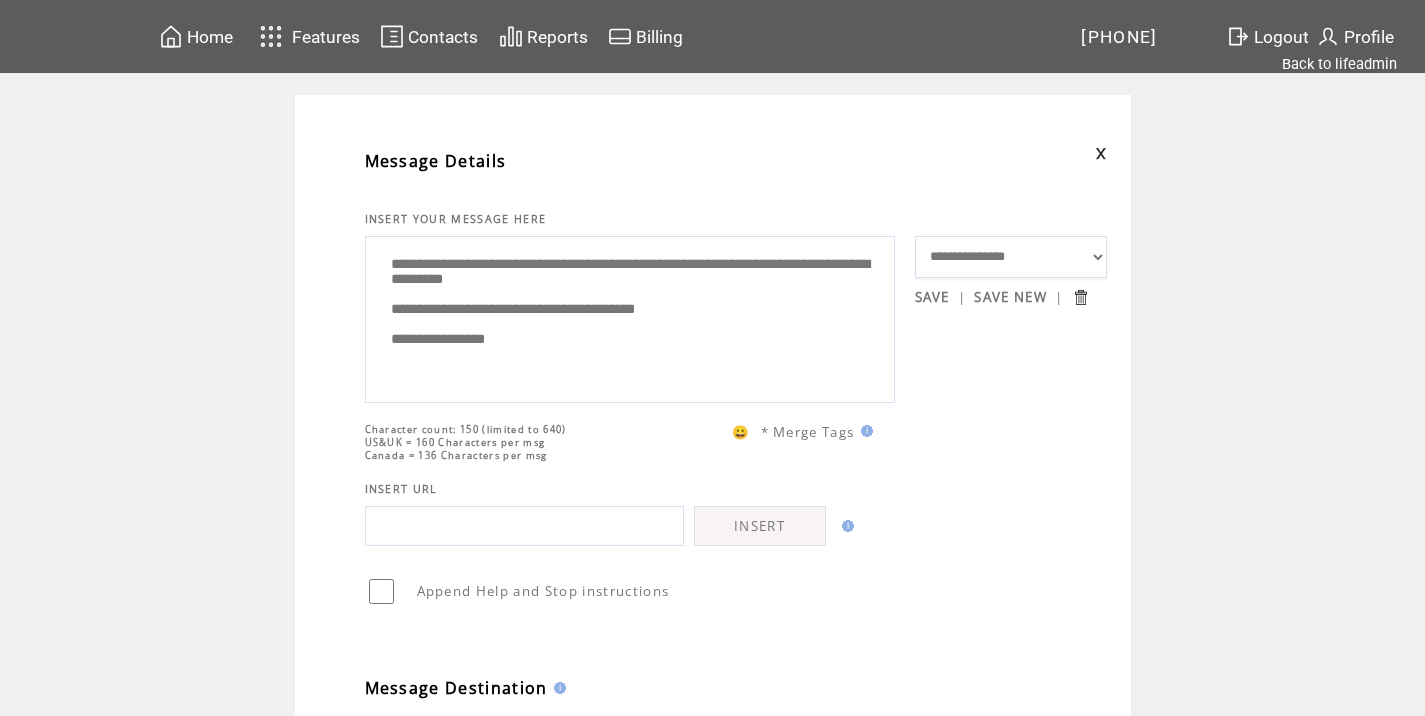 scroll, scrollTop: 0, scrollLeft: 0, axis: both 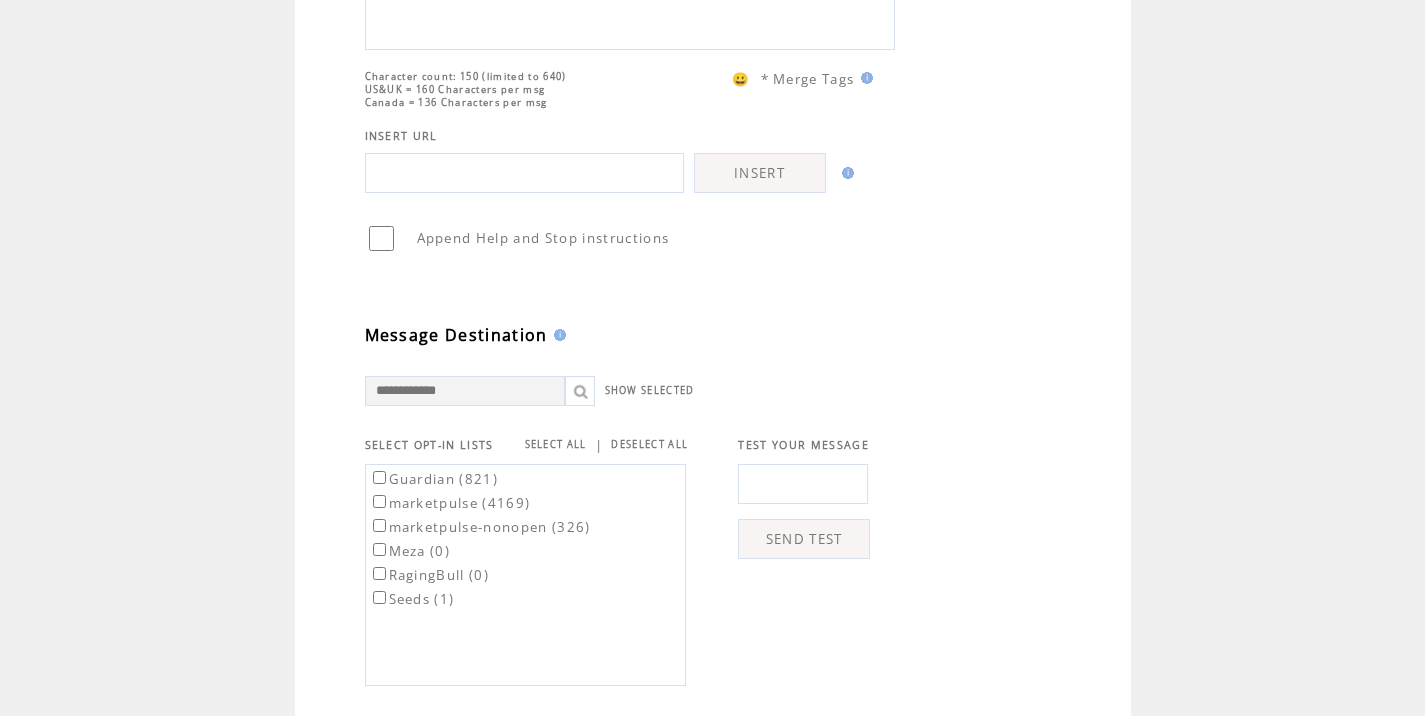 type on "**********" 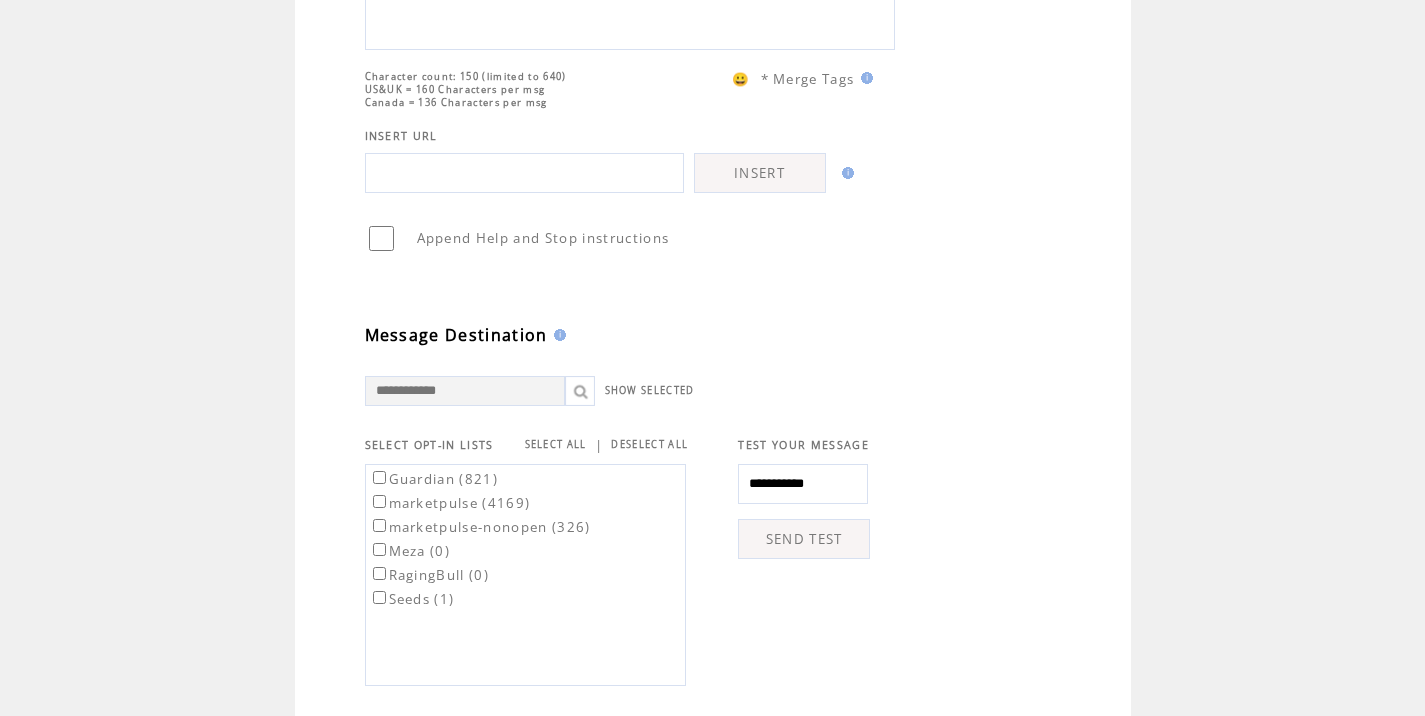 click on "SEND TEST" at bounding box center (804, 539) 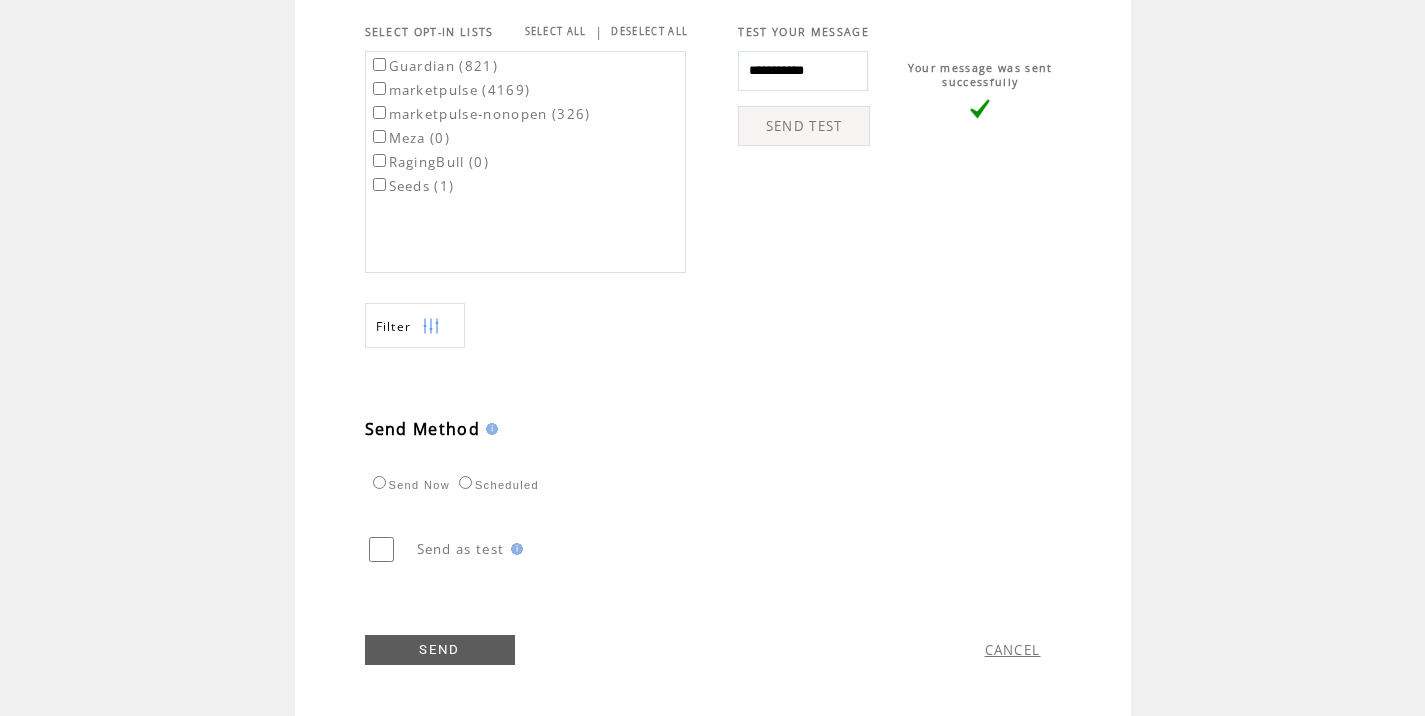 scroll, scrollTop: 774, scrollLeft: 0, axis: vertical 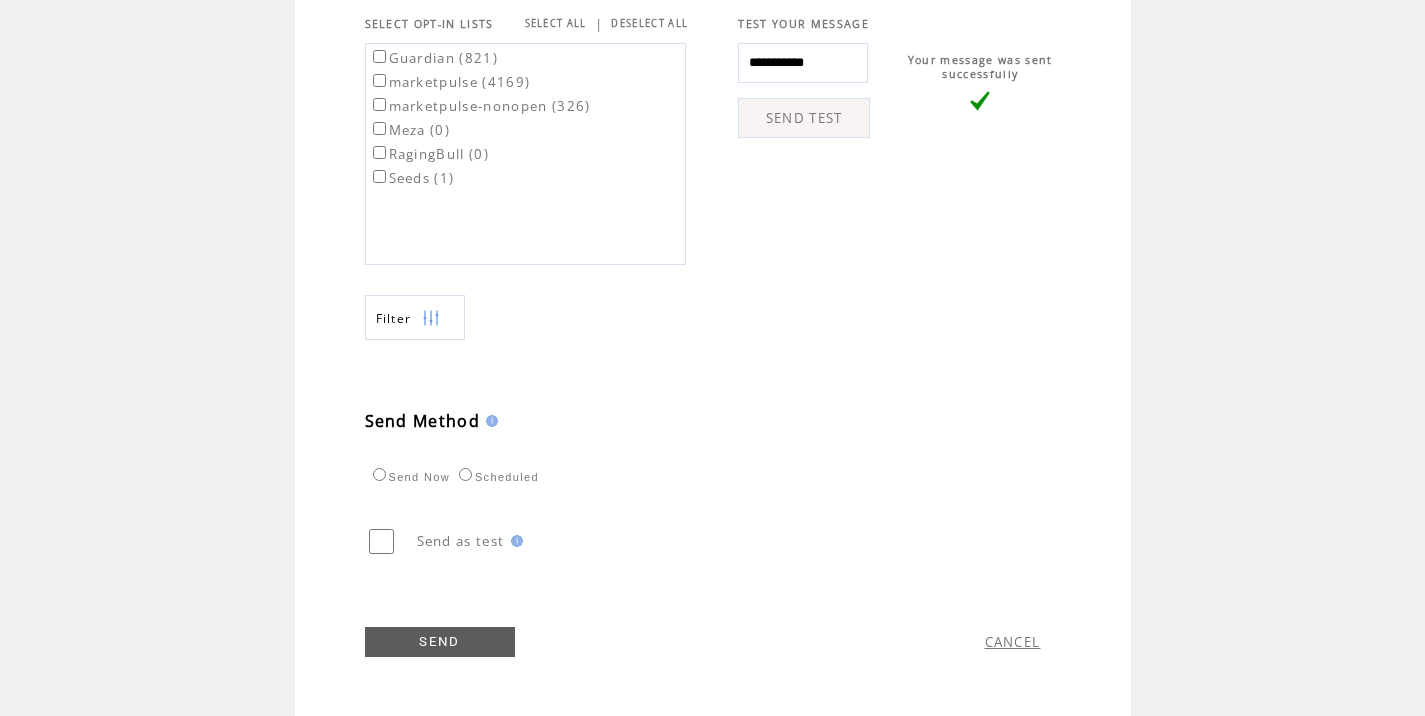 click on "marketpulse (4169)" at bounding box center (450, 82) 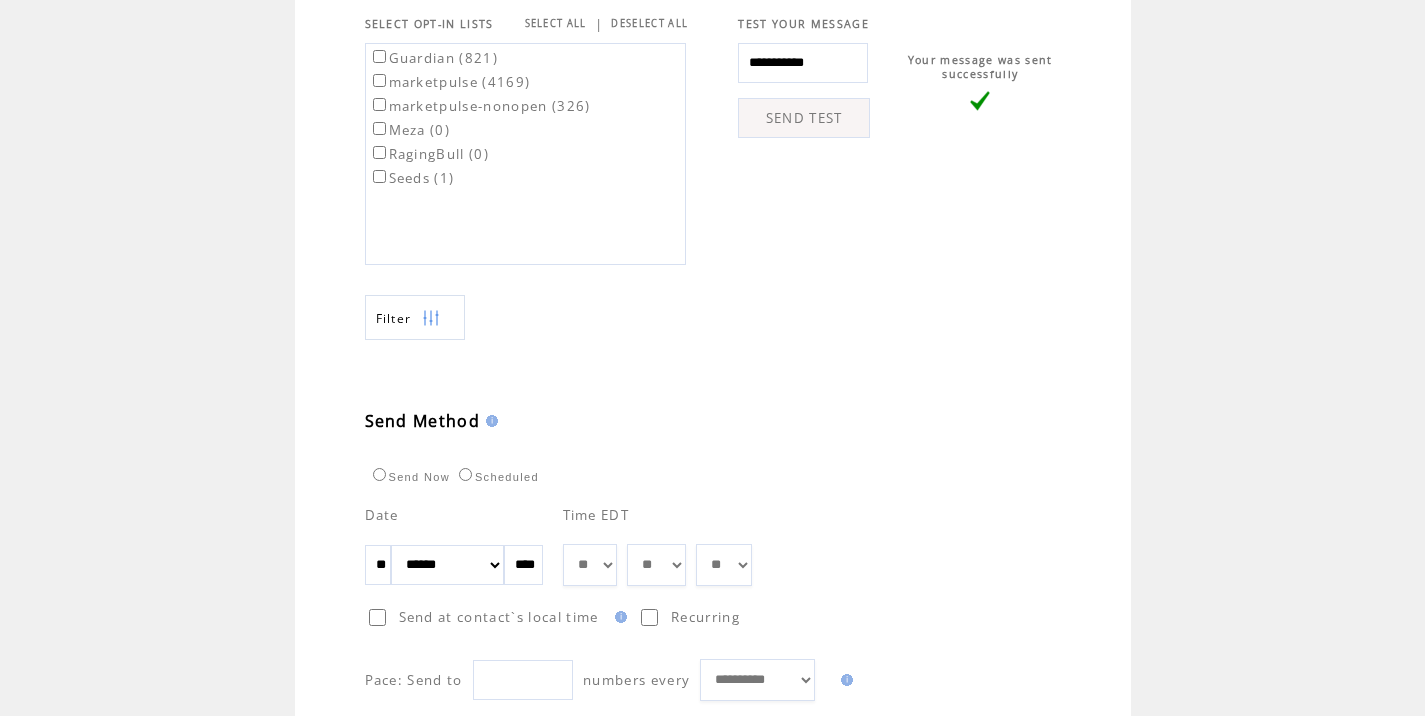 click on "** 	 ** 	 ** 	 ** 	 ** 	 ** 	 ** 	 ** 	 ** 	 ** 	 ** 	 ** 	 **" at bounding box center (590, 565) 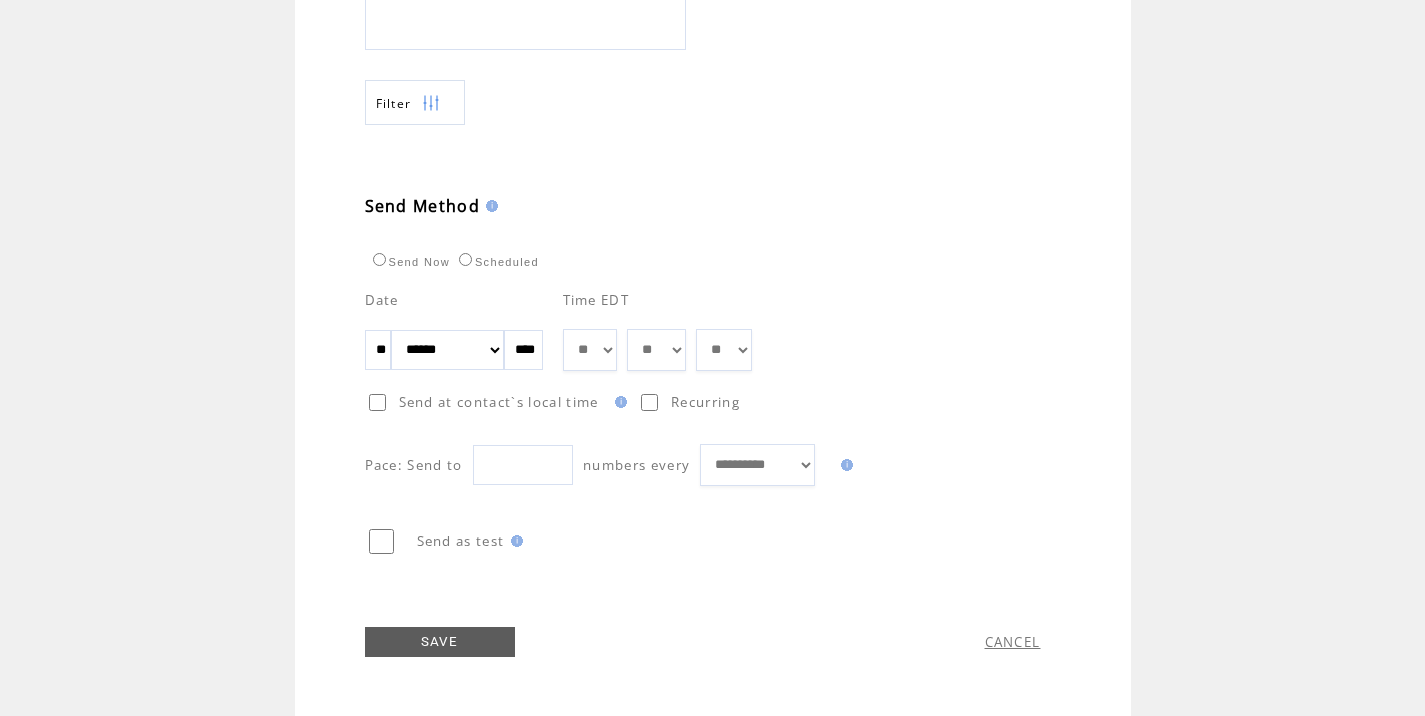 click on "SAVE" at bounding box center (440, 642) 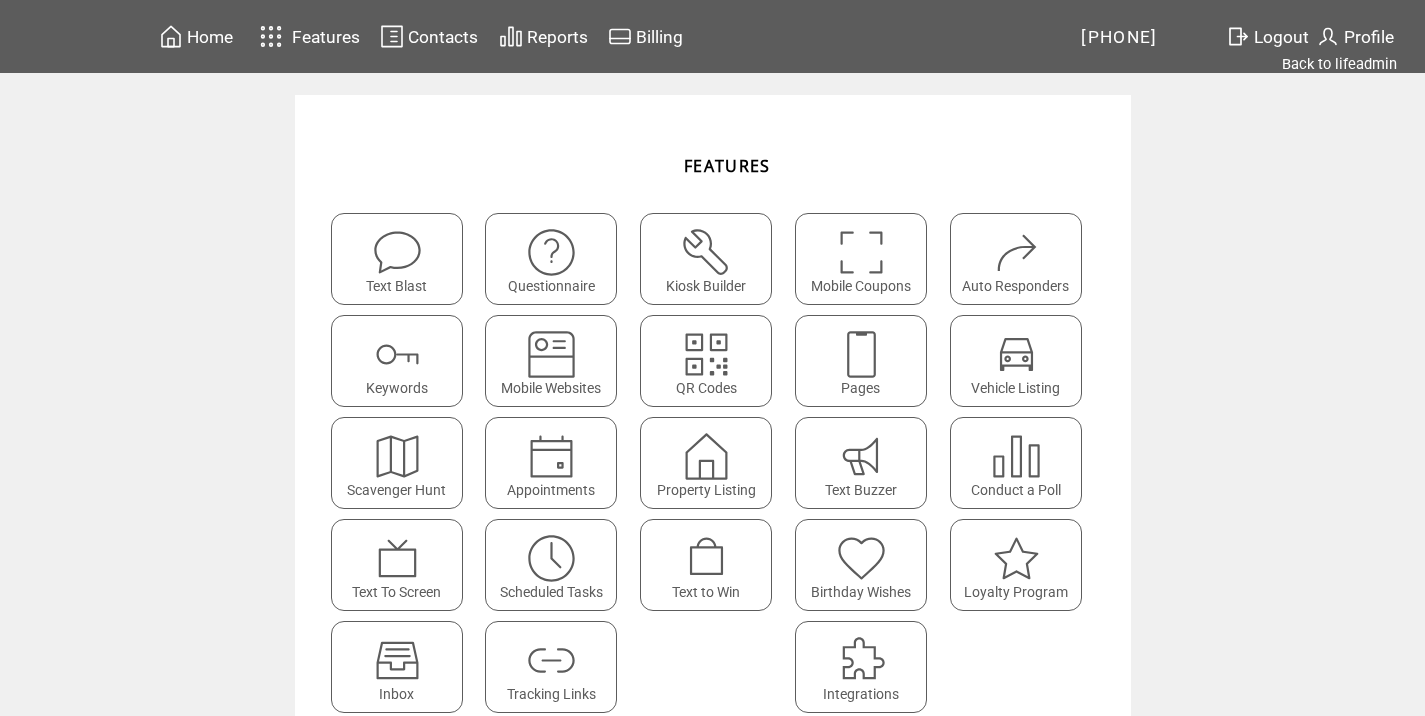 scroll, scrollTop: 0, scrollLeft: 0, axis: both 